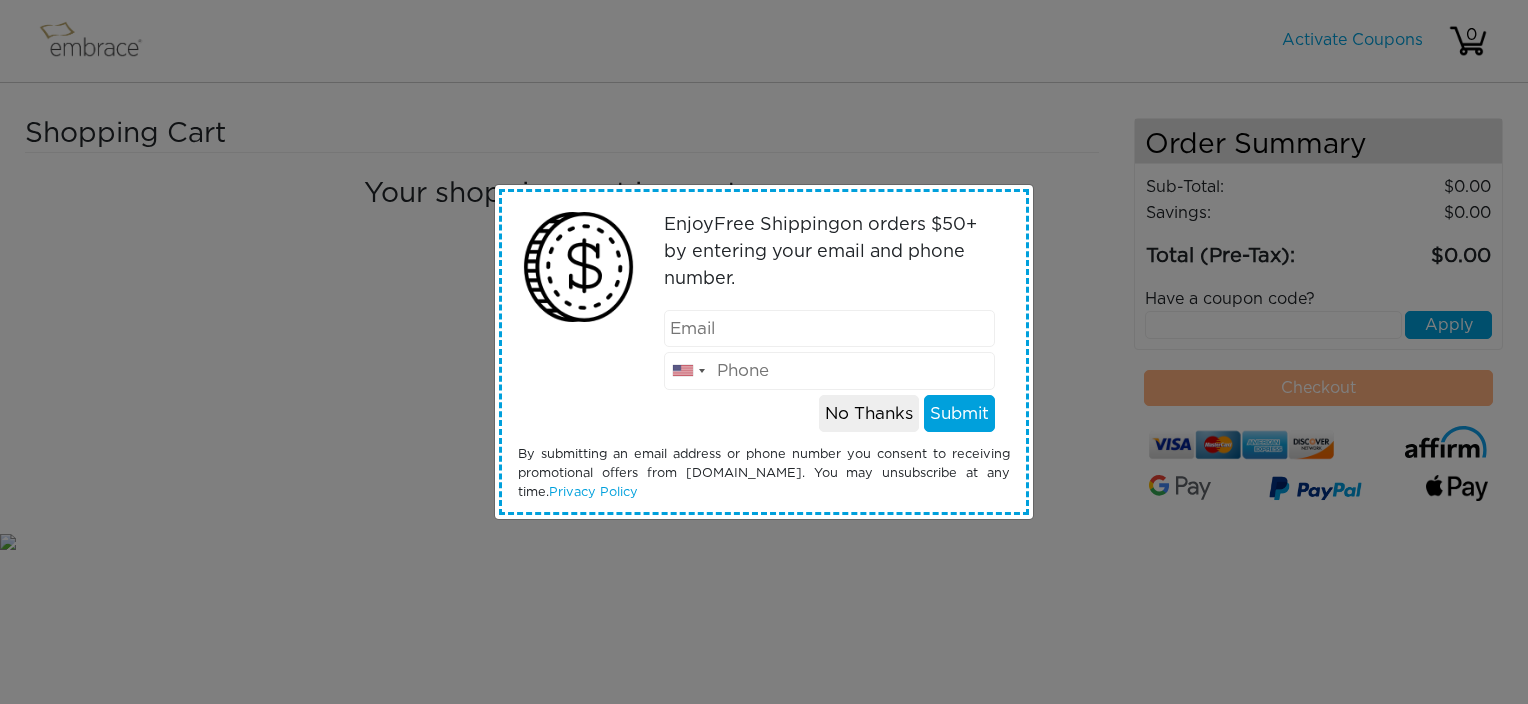 scroll, scrollTop: 0, scrollLeft: 0, axis: both 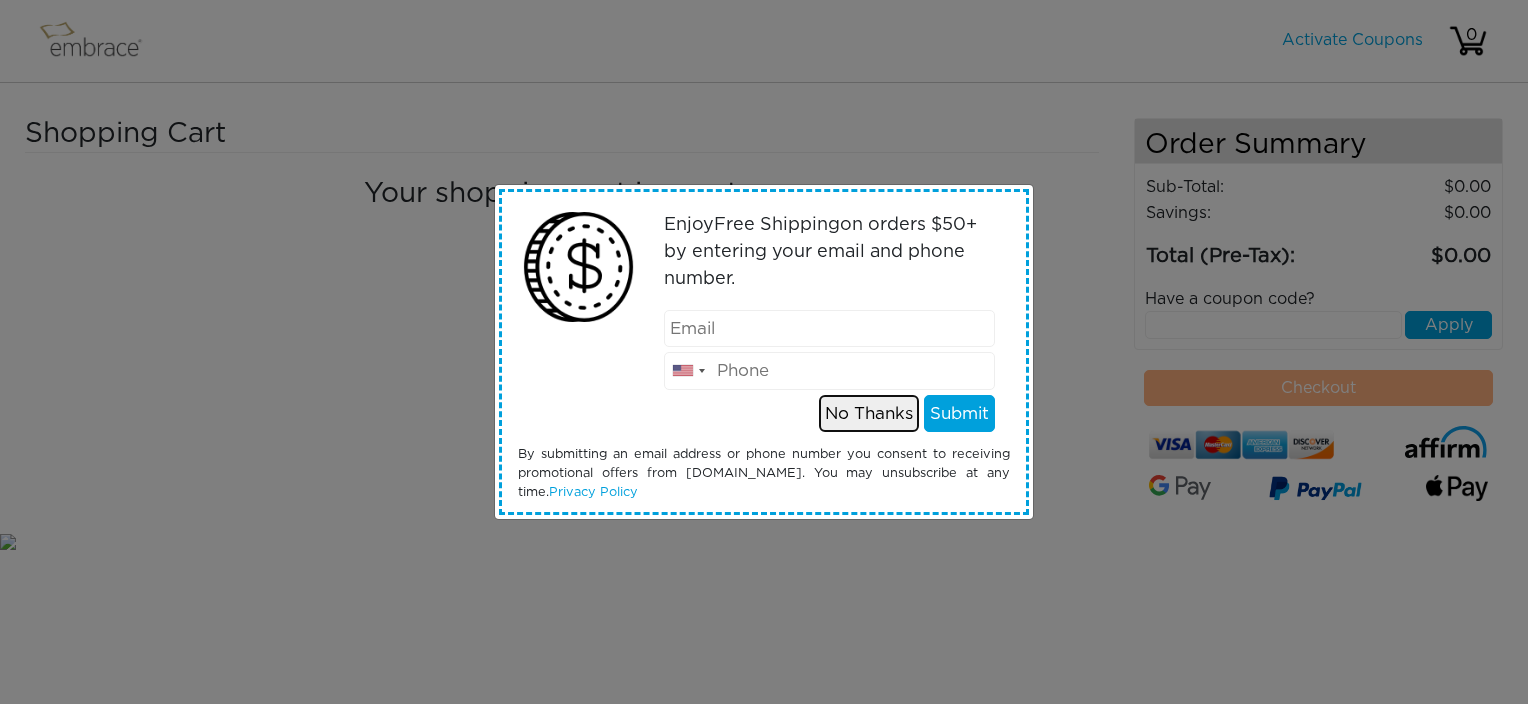 click on "No Thanks" at bounding box center (869, 414) 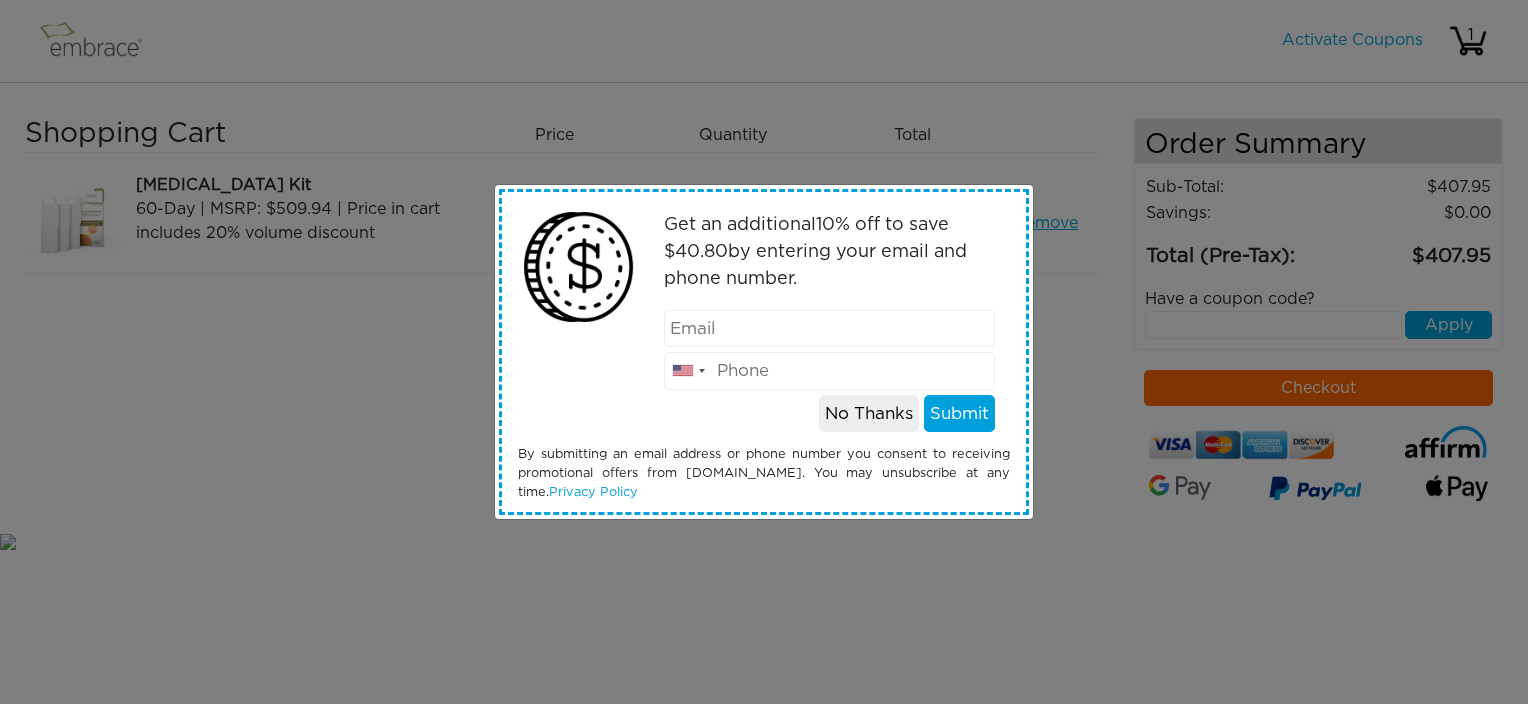 scroll, scrollTop: 0, scrollLeft: 0, axis: both 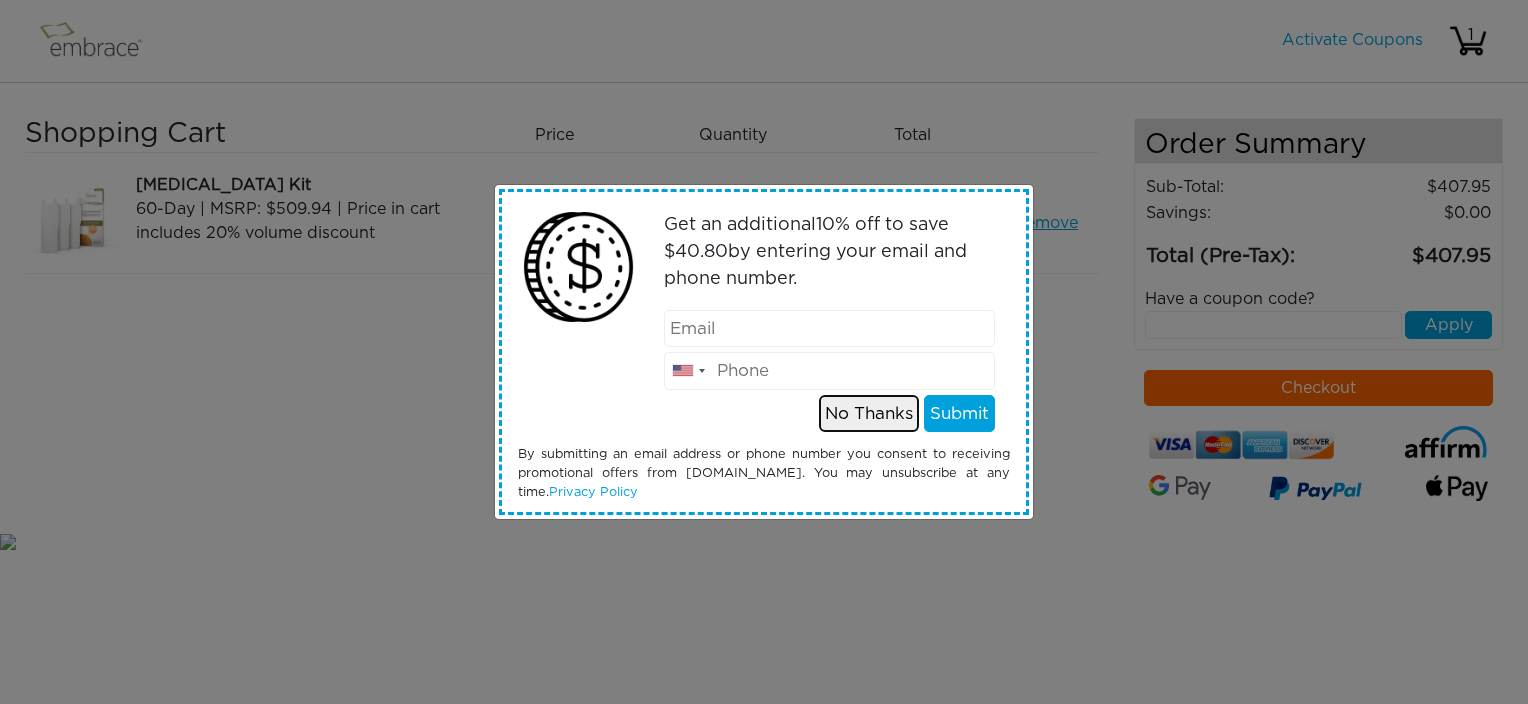 click on "No Thanks" at bounding box center (869, 414) 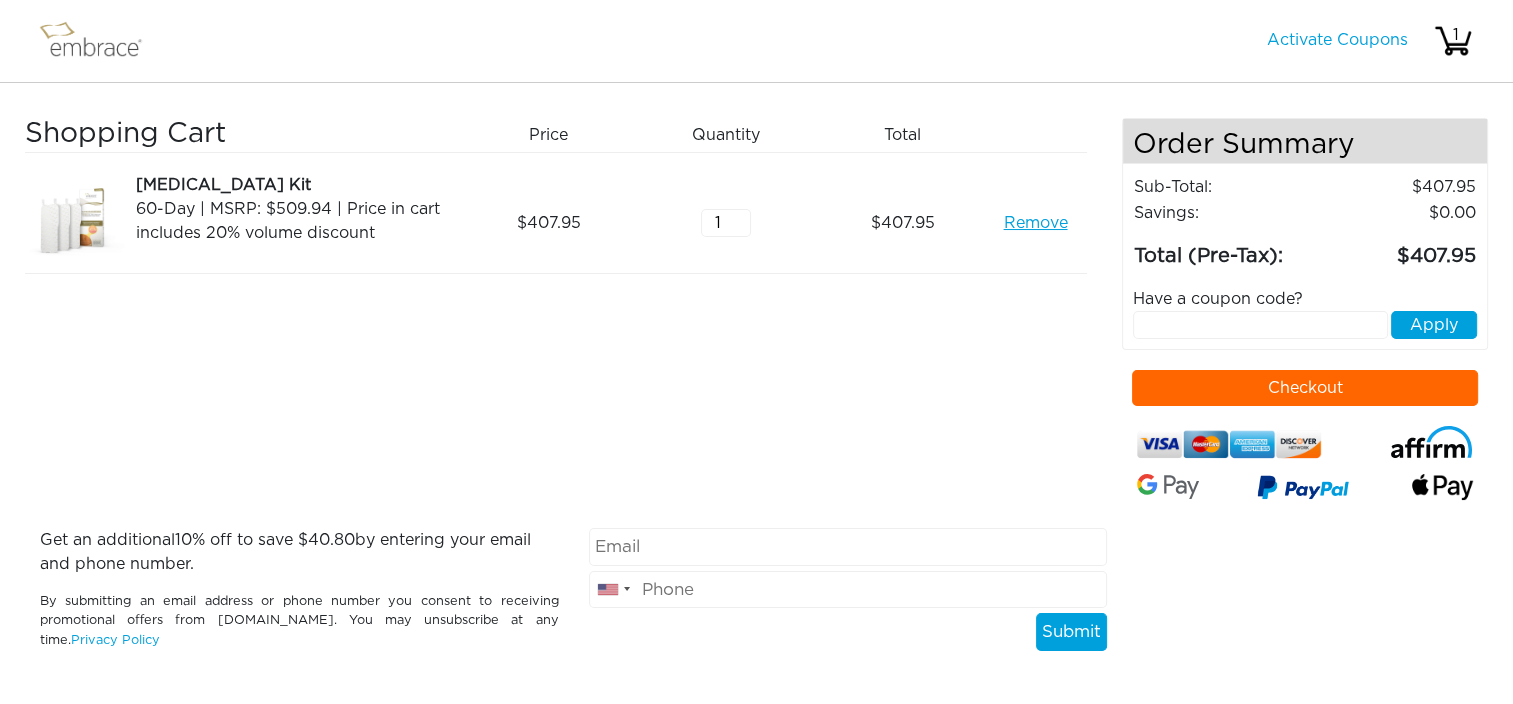 click on "Checkout" at bounding box center [1305, 388] 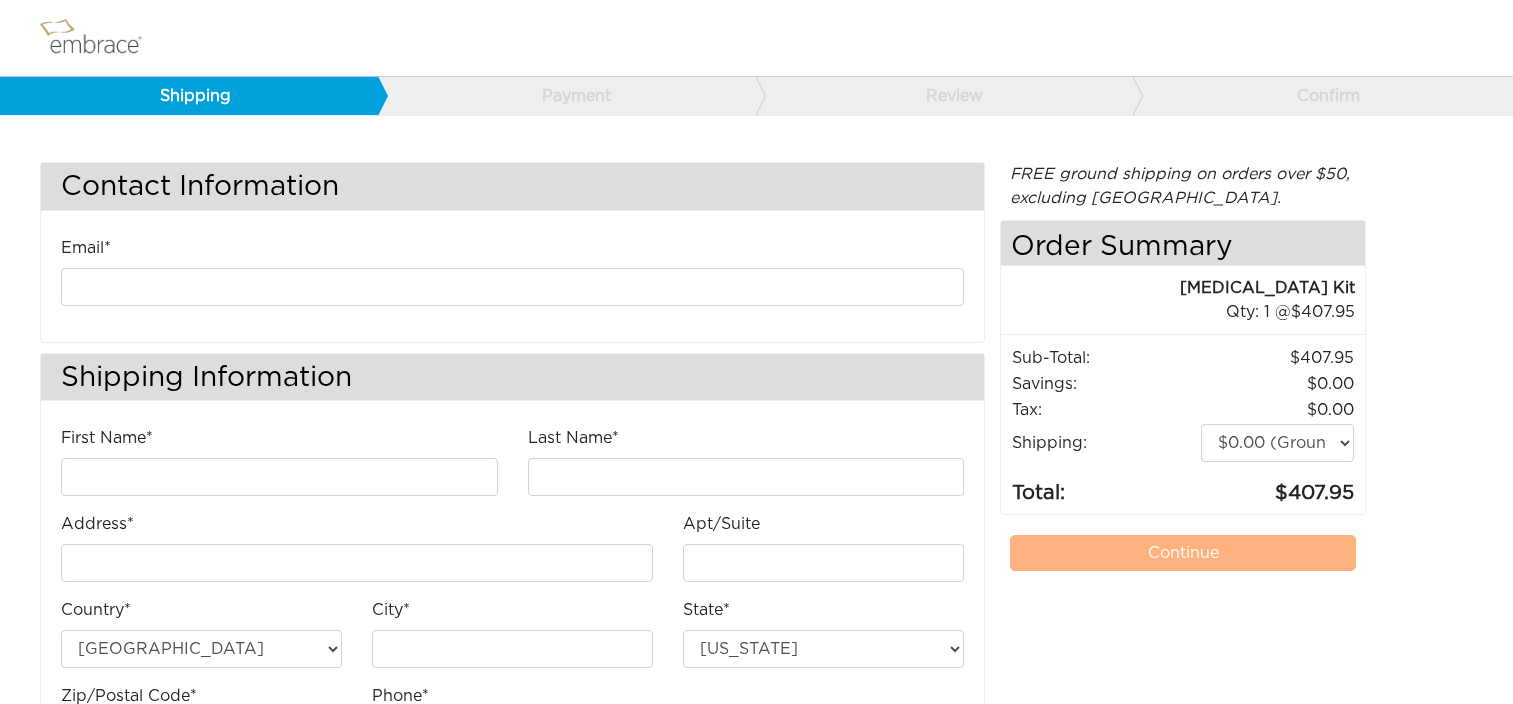 scroll, scrollTop: 0, scrollLeft: 0, axis: both 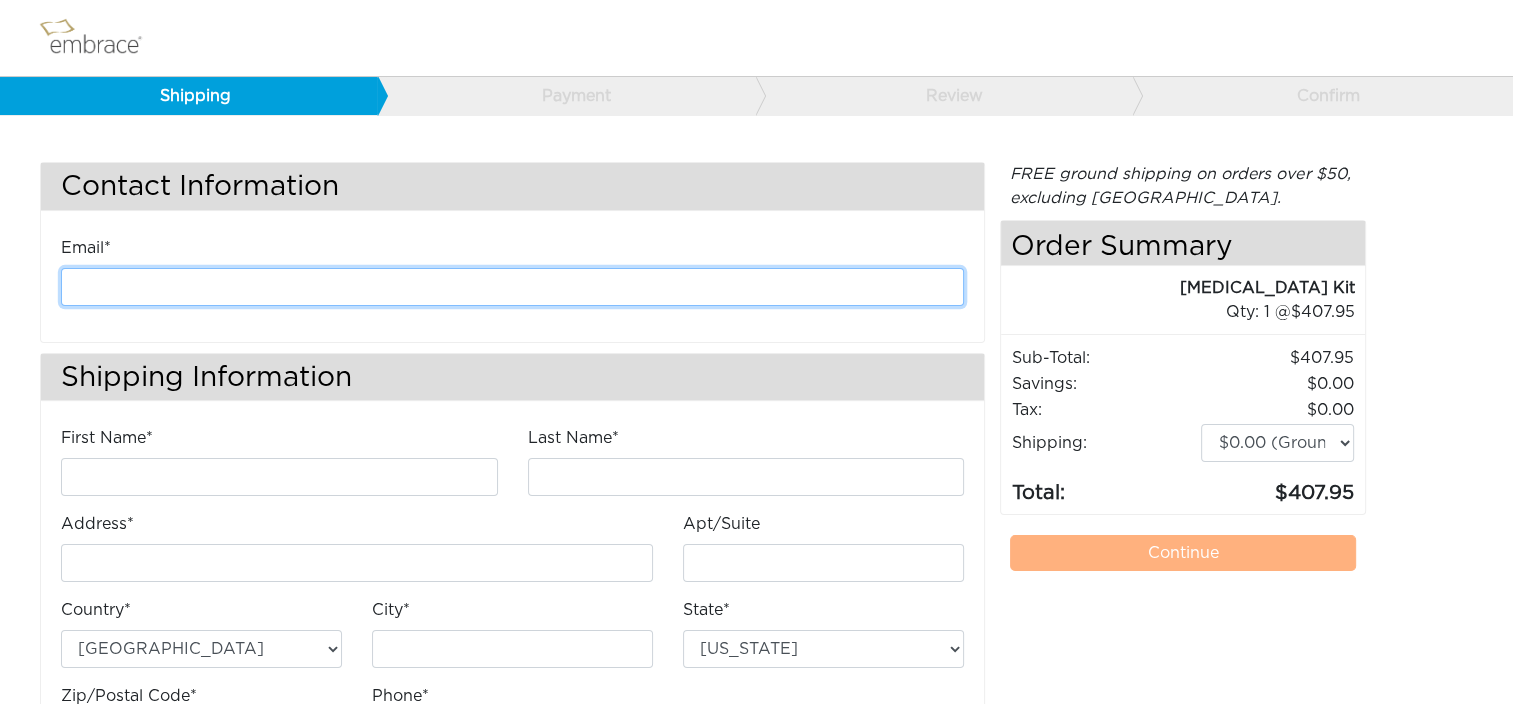 click at bounding box center [512, 287] 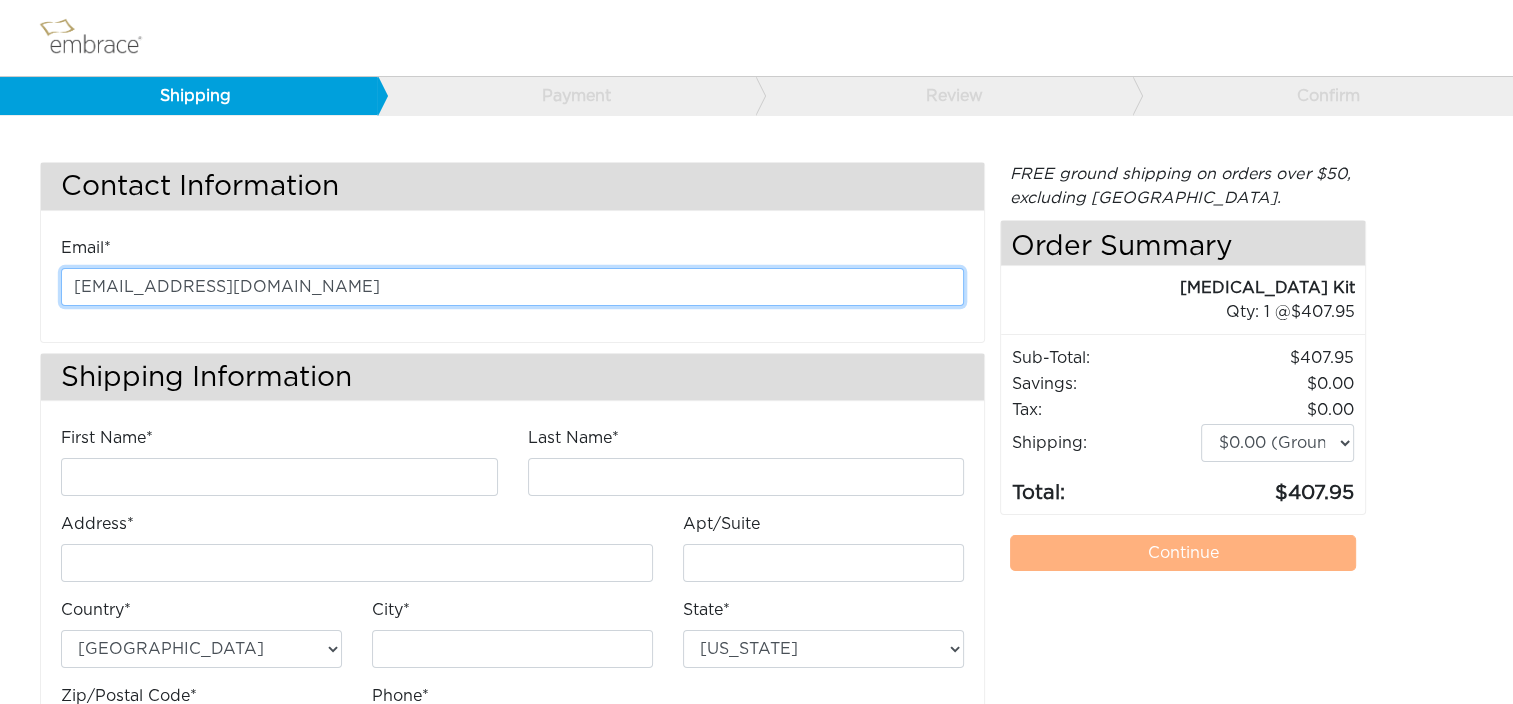 type on "Kathleen" 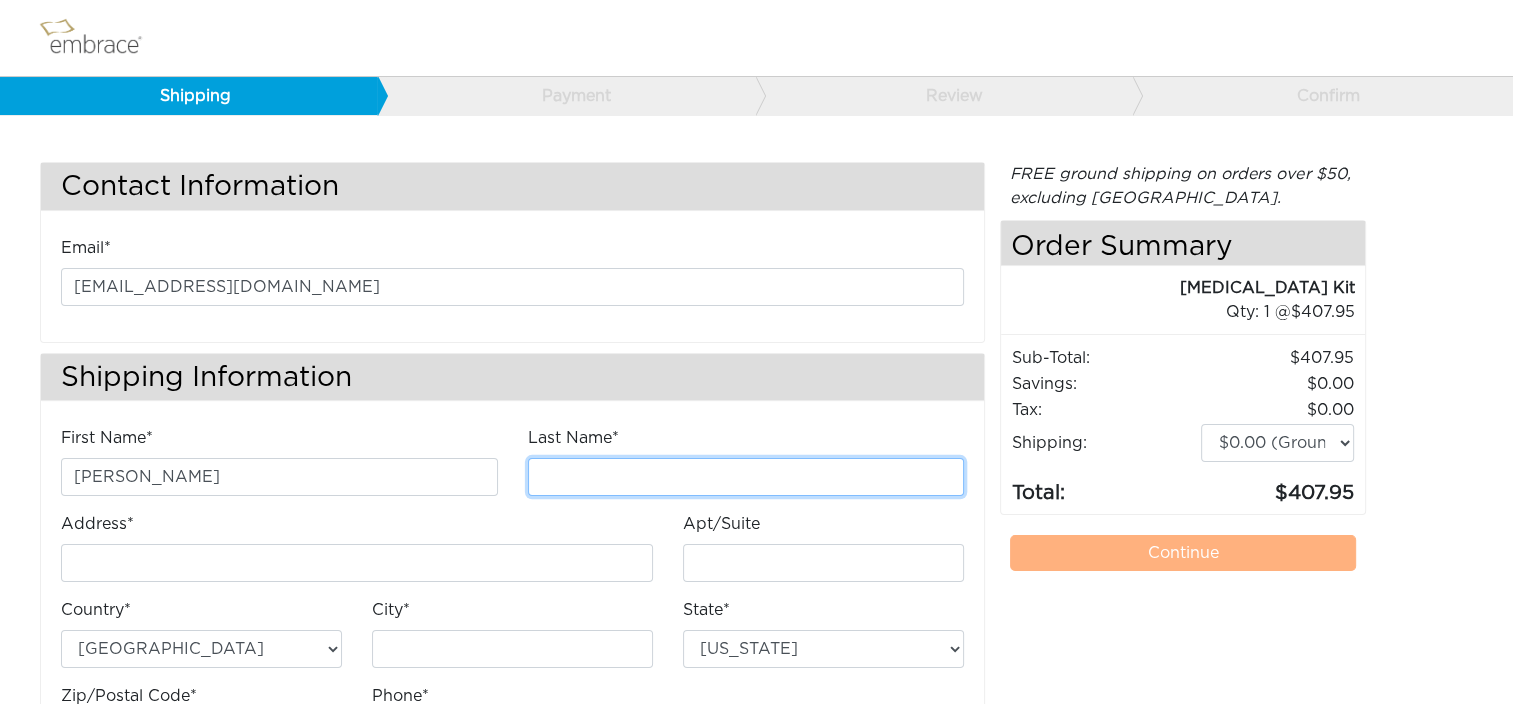 type on "Anderson" 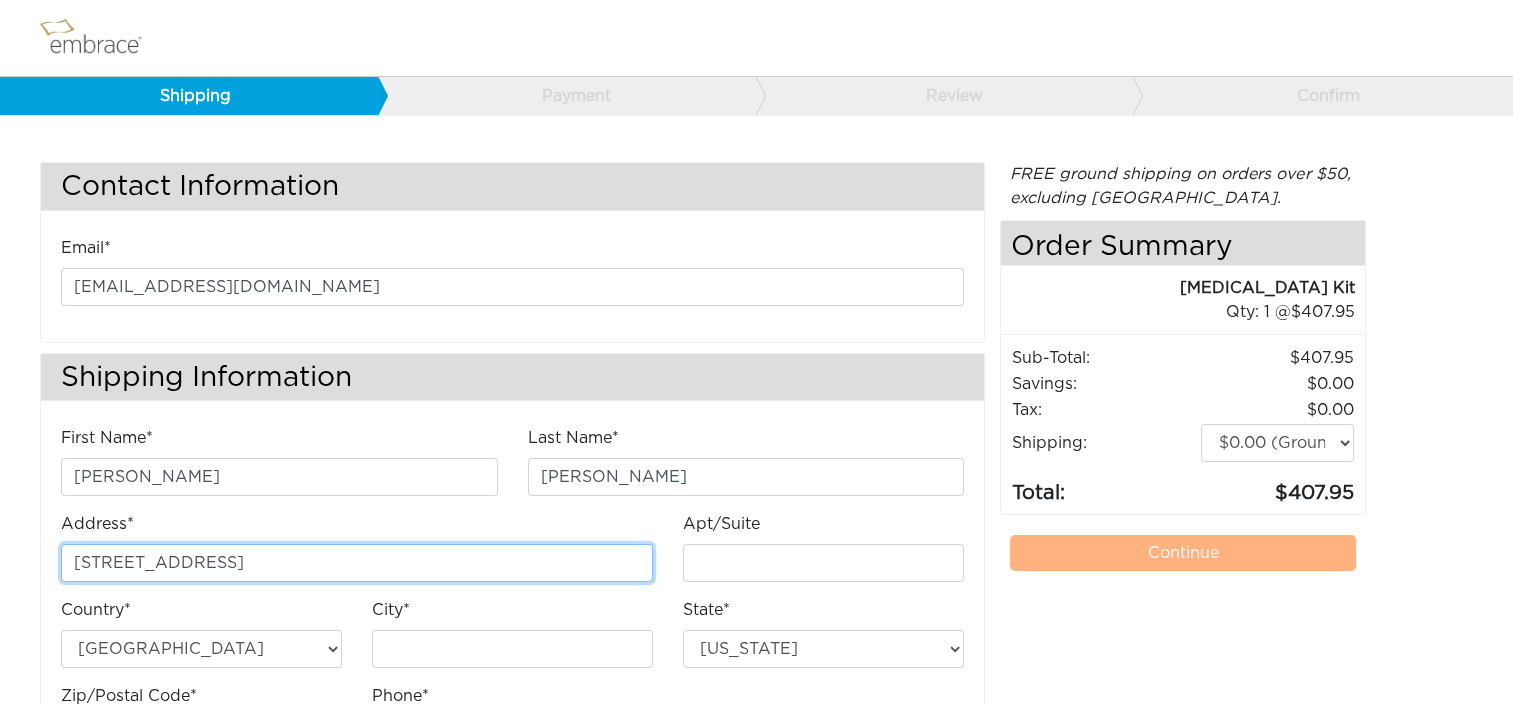 type on "E" 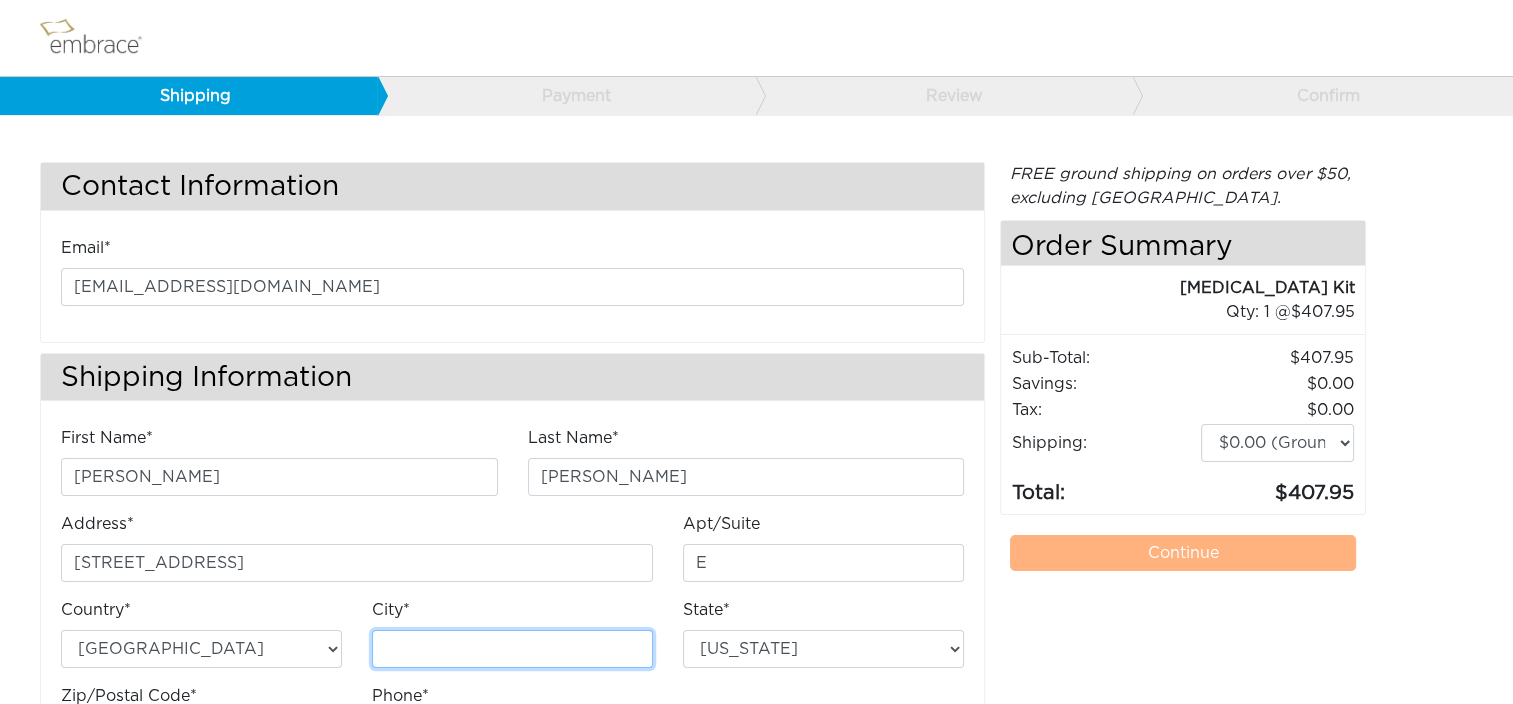 type on "Chantilly" 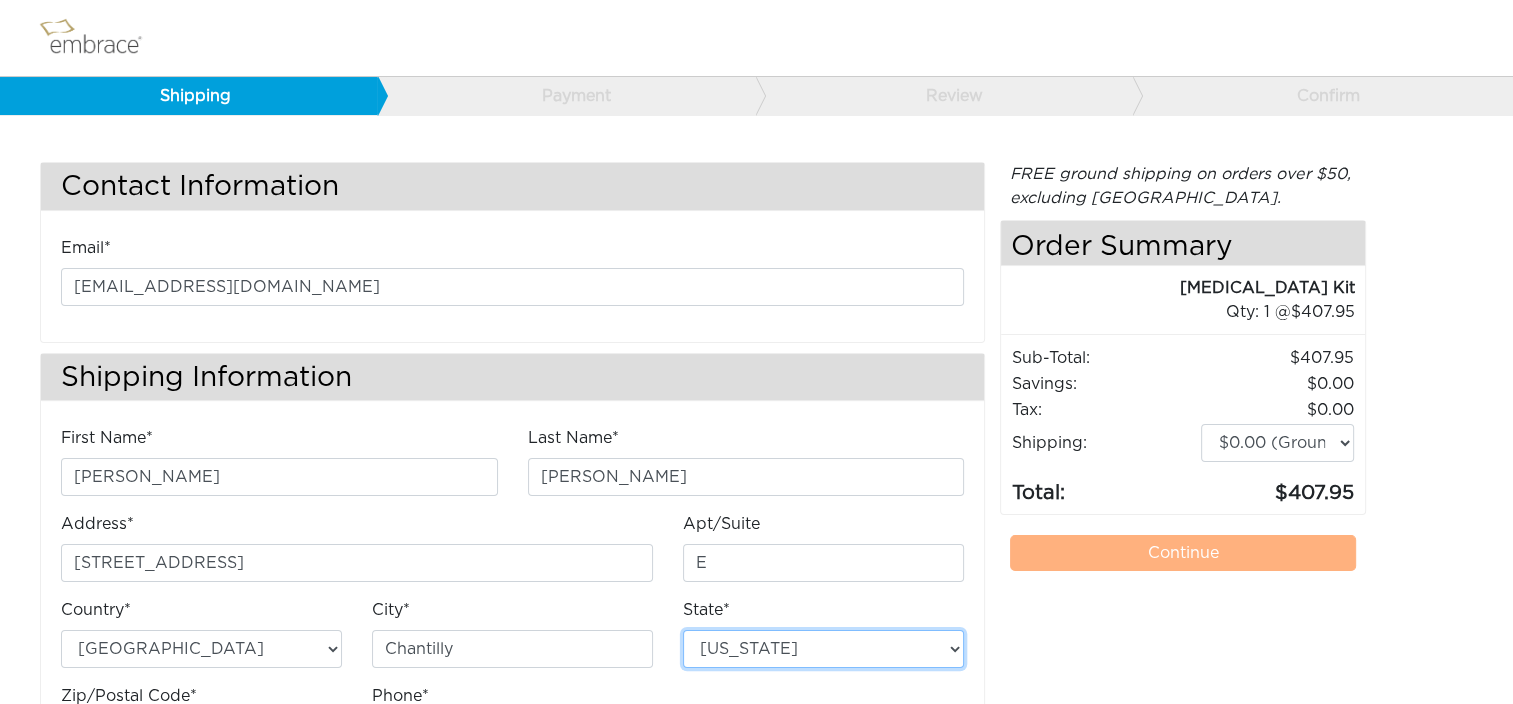 select on "VA" 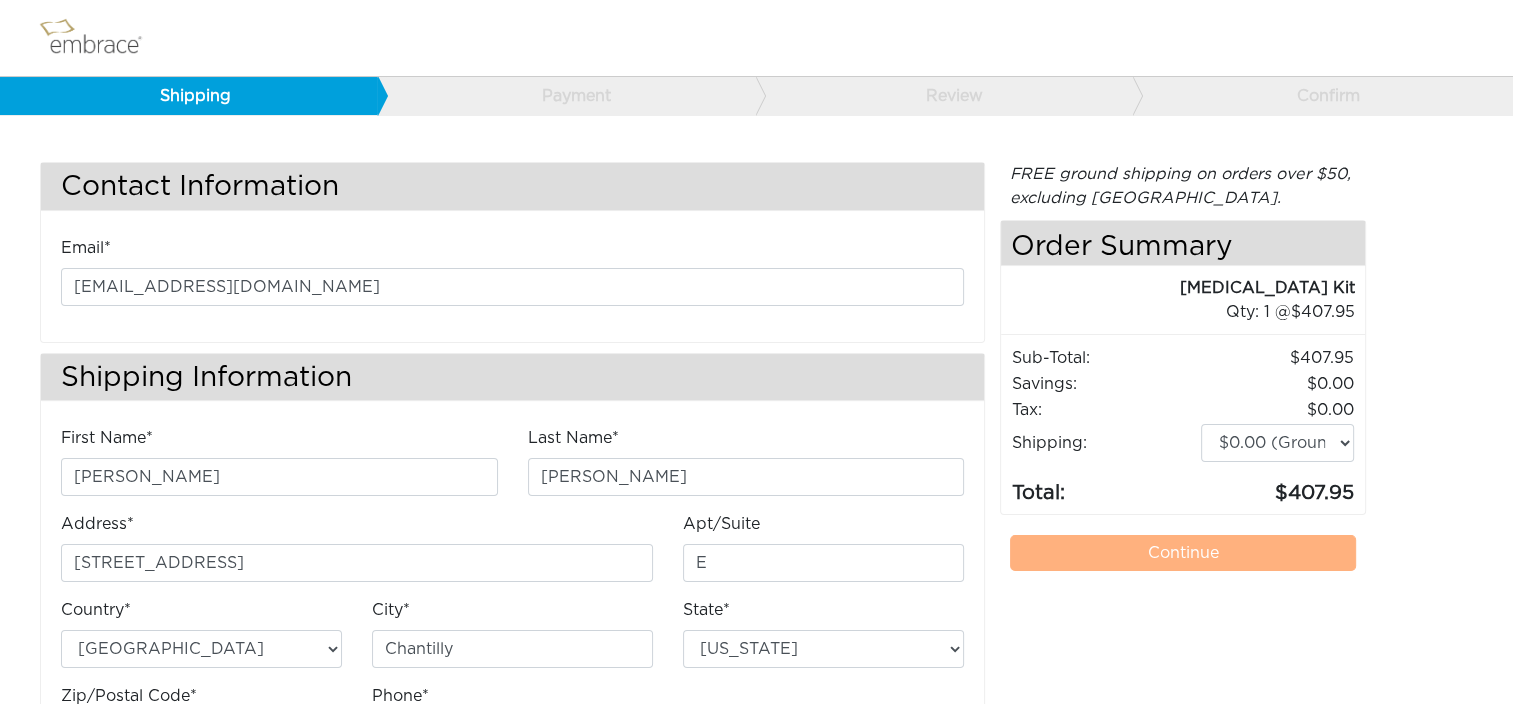 type on "7034490520" 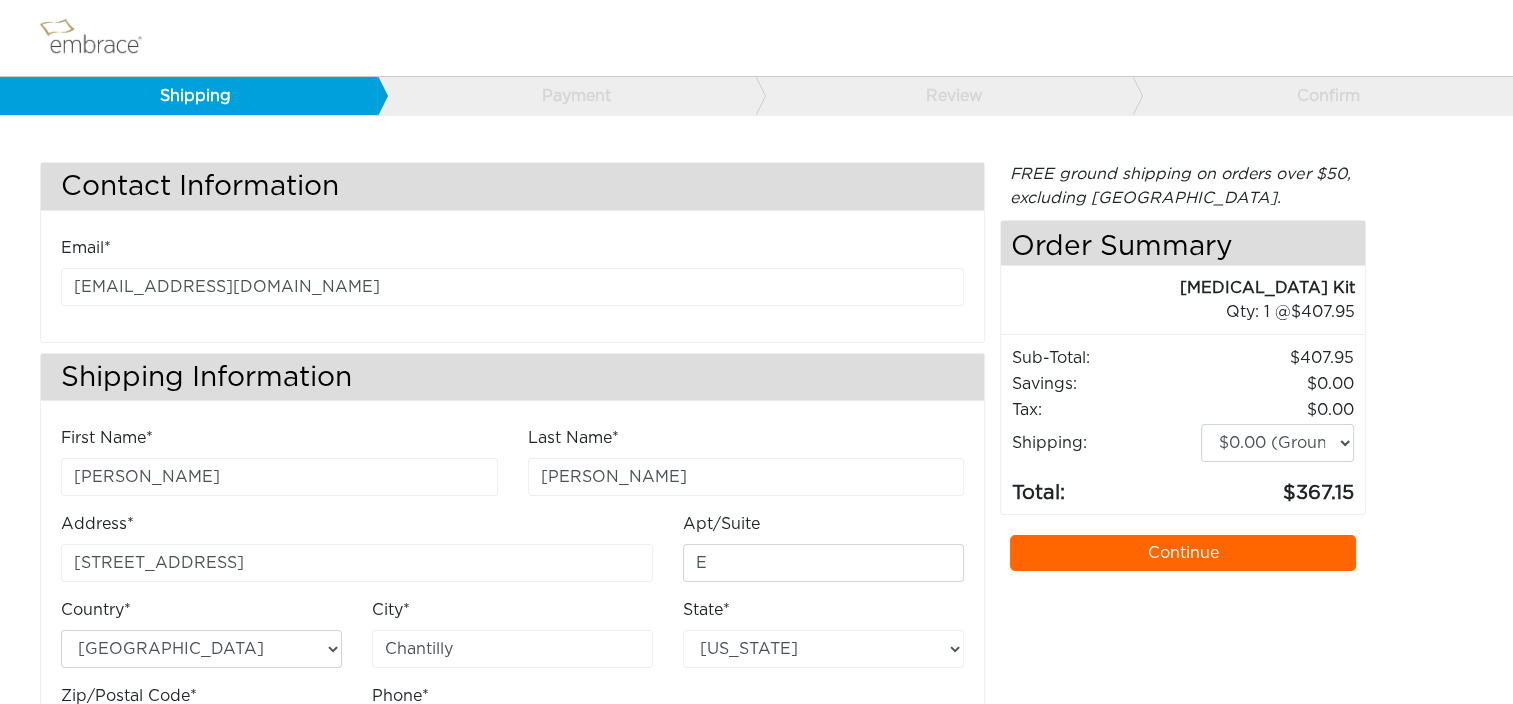 click on "Continue" at bounding box center [1183, 553] 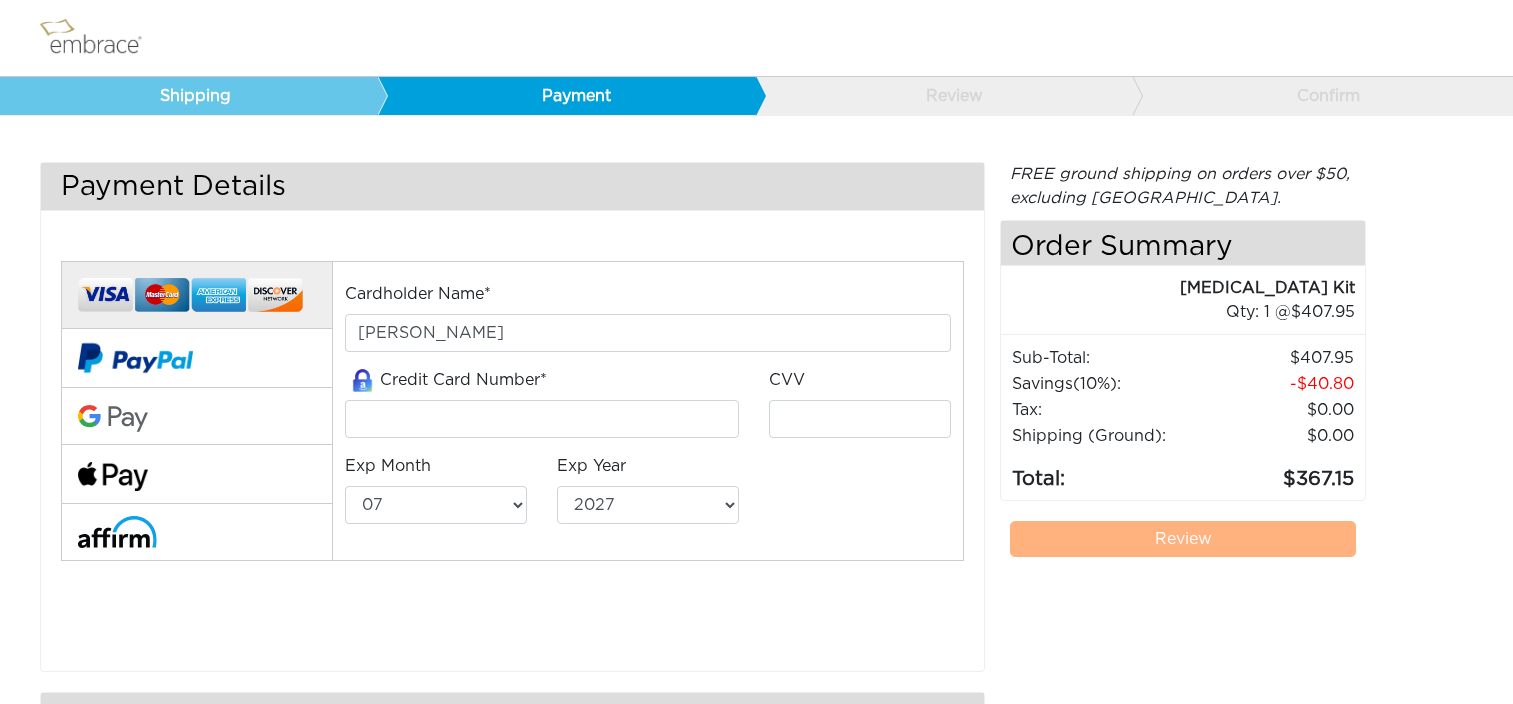 select on "7" 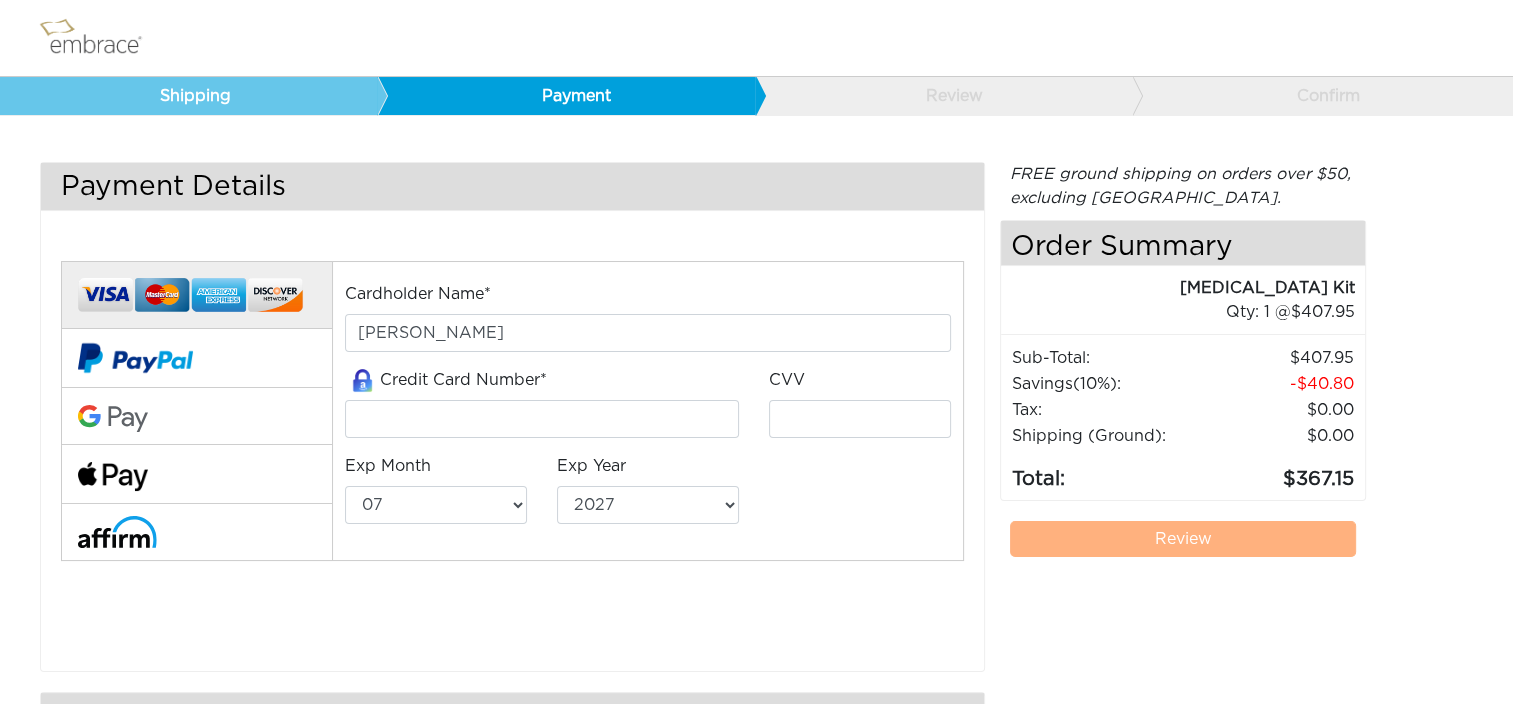 scroll, scrollTop: 0, scrollLeft: 0, axis: both 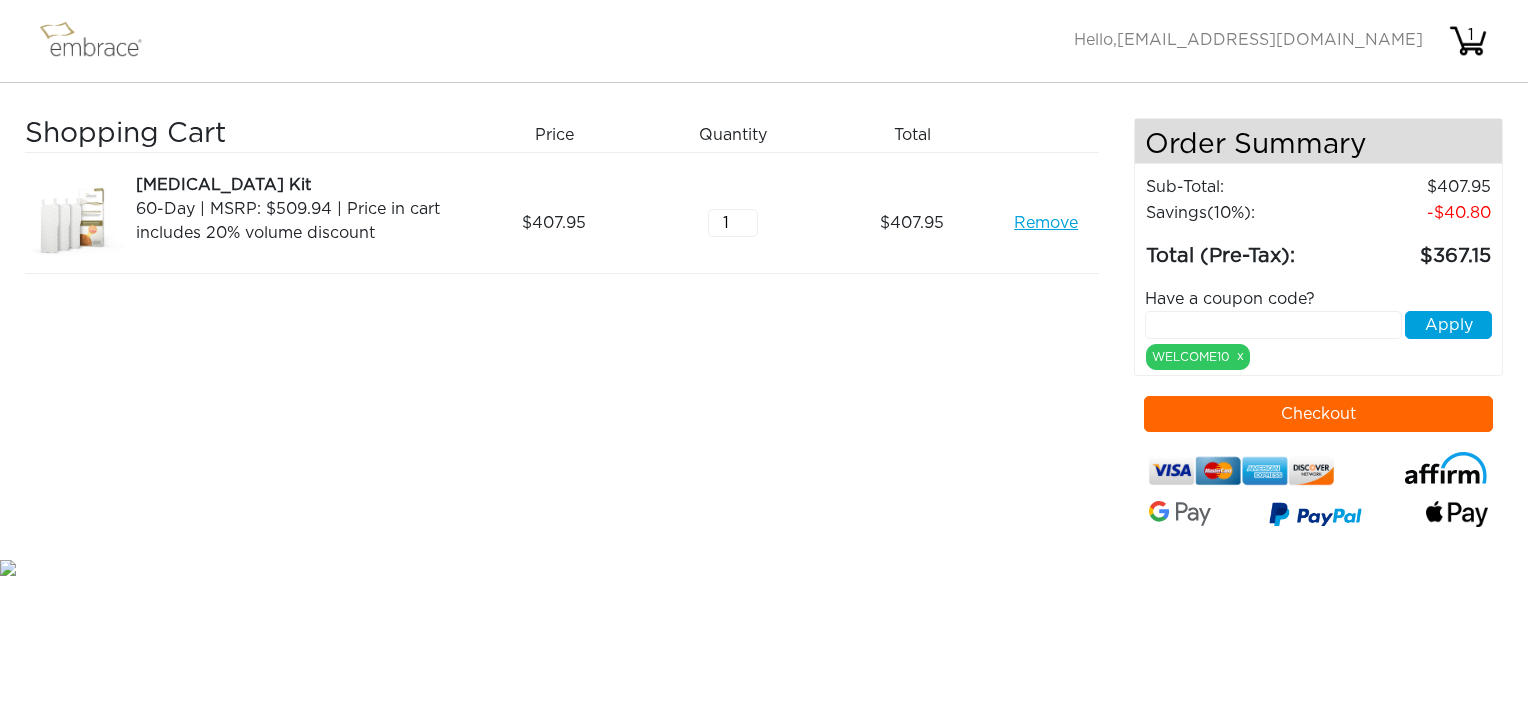 click at bounding box center (1273, 325) 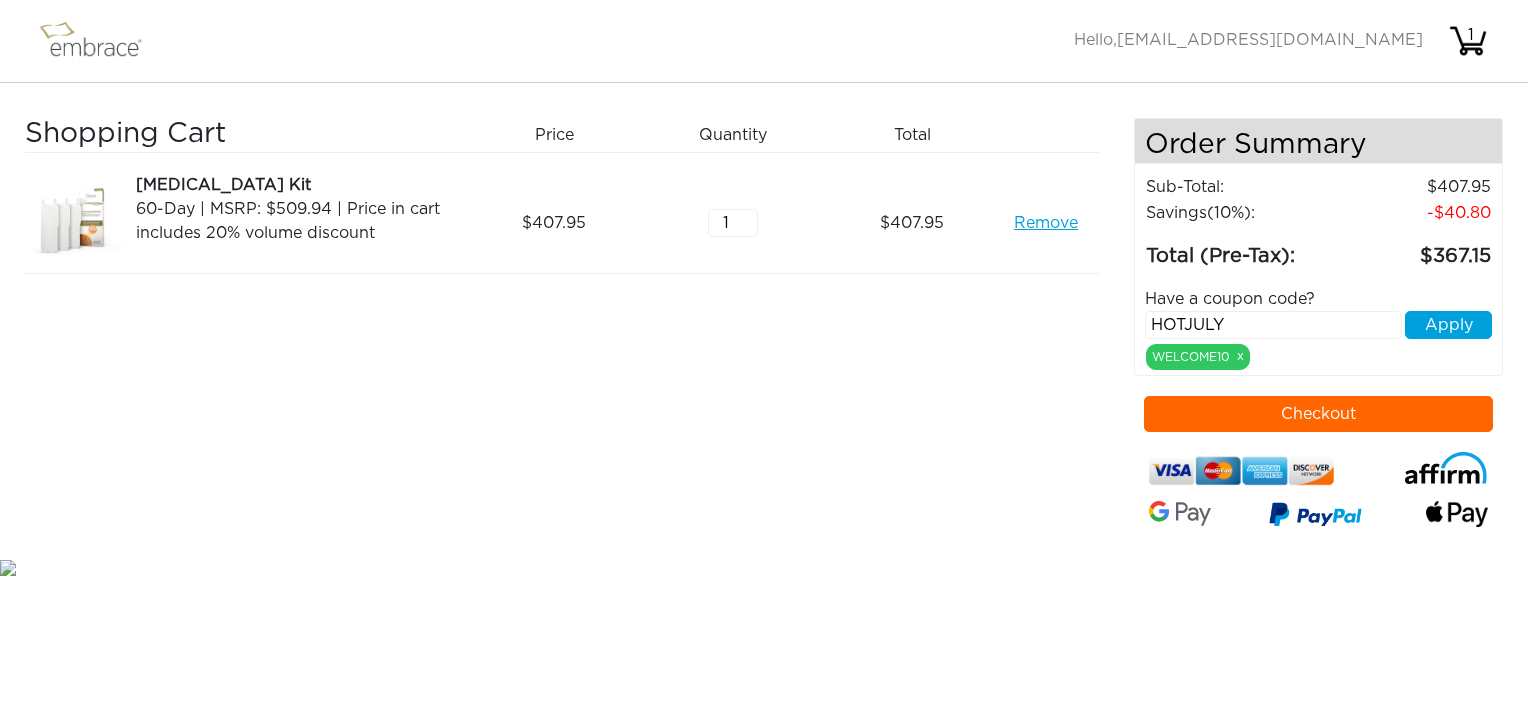 type on "HOTJULY" 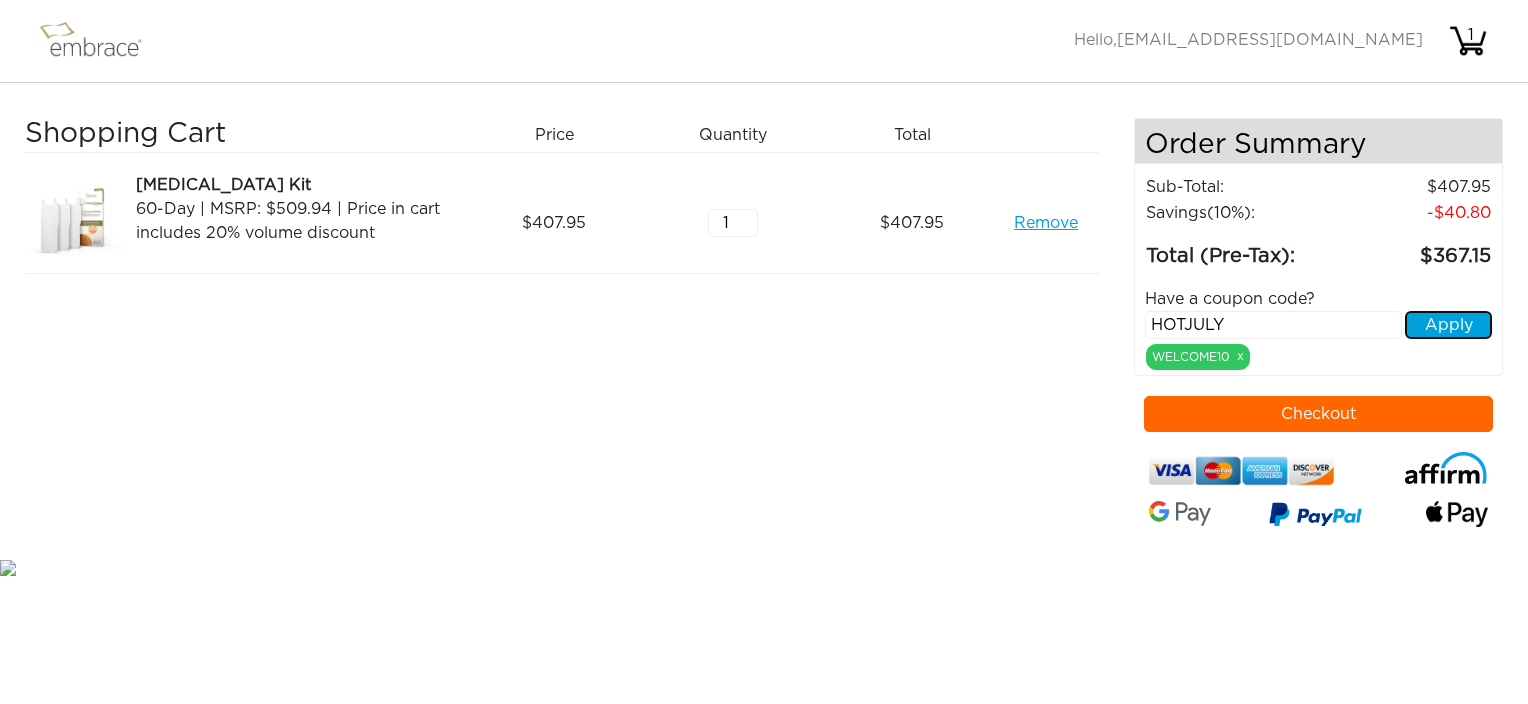 click on "Apply" at bounding box center (1448, 325) 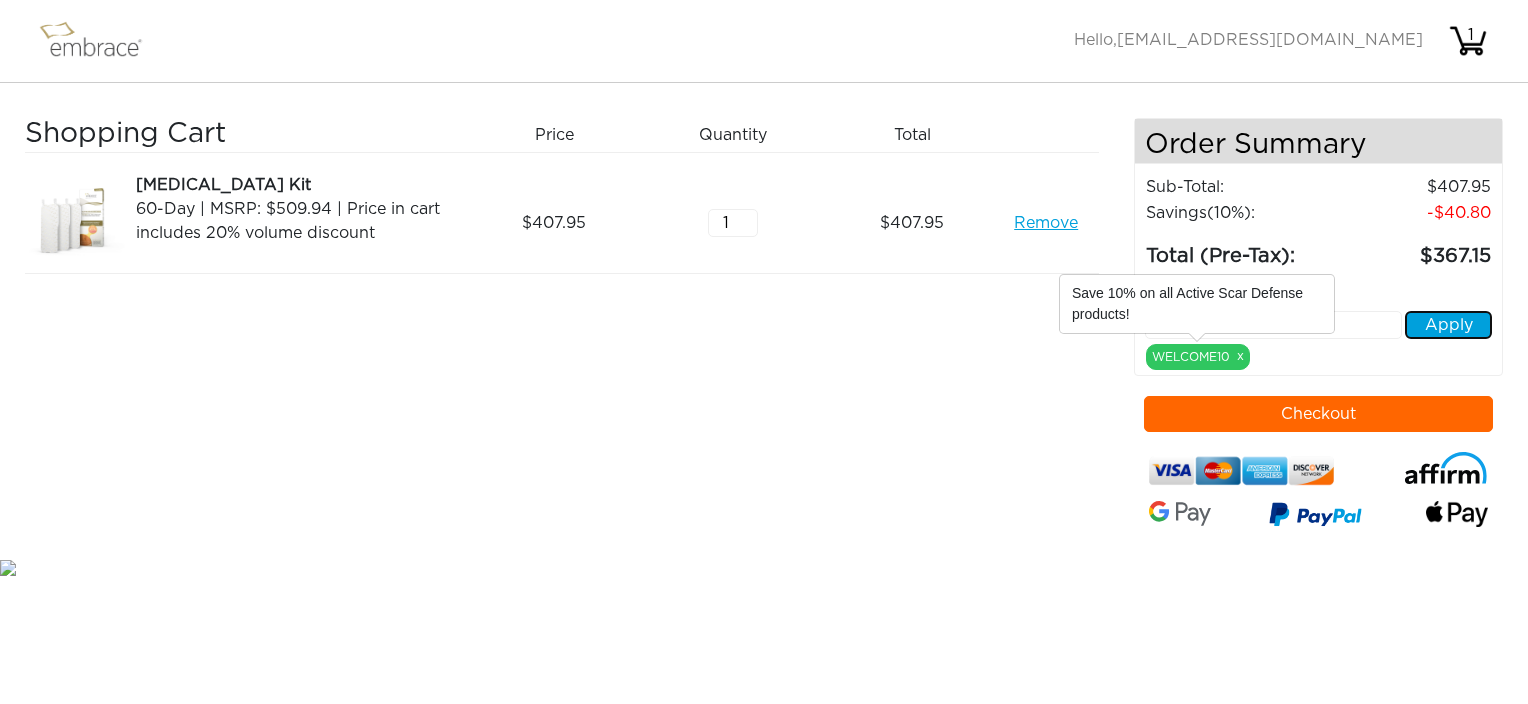 type 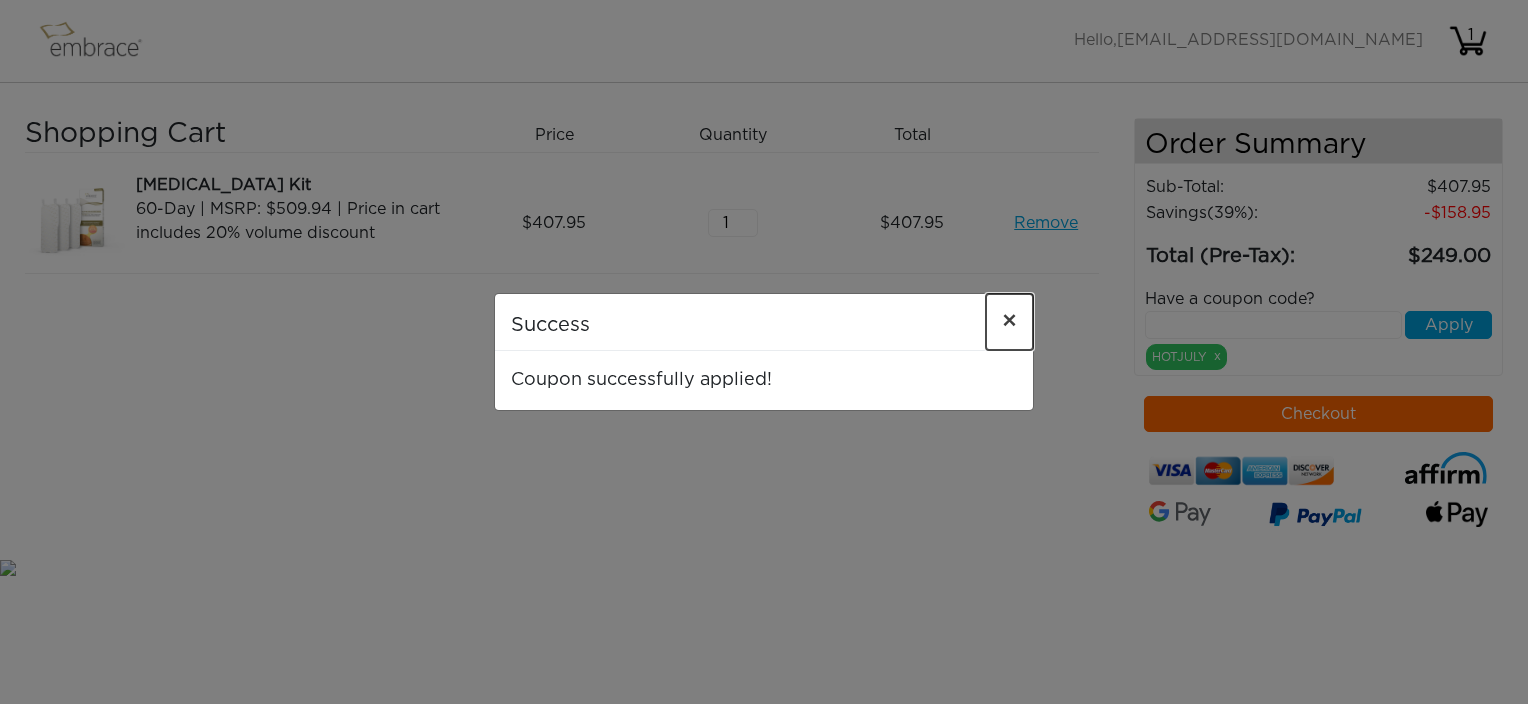 click on "×" at bounding box center [1009, 322] 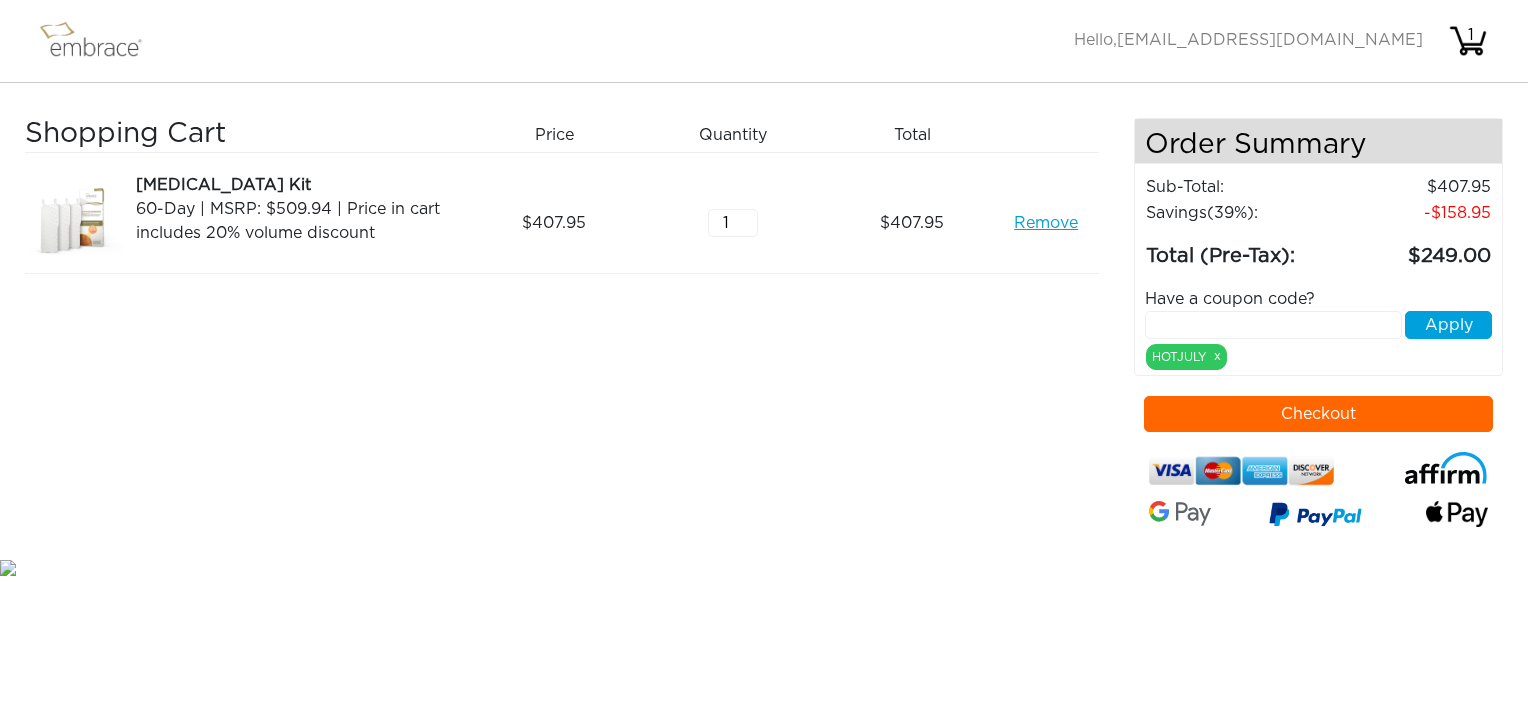 click on "Remove" at bounding box center (1046, 223) 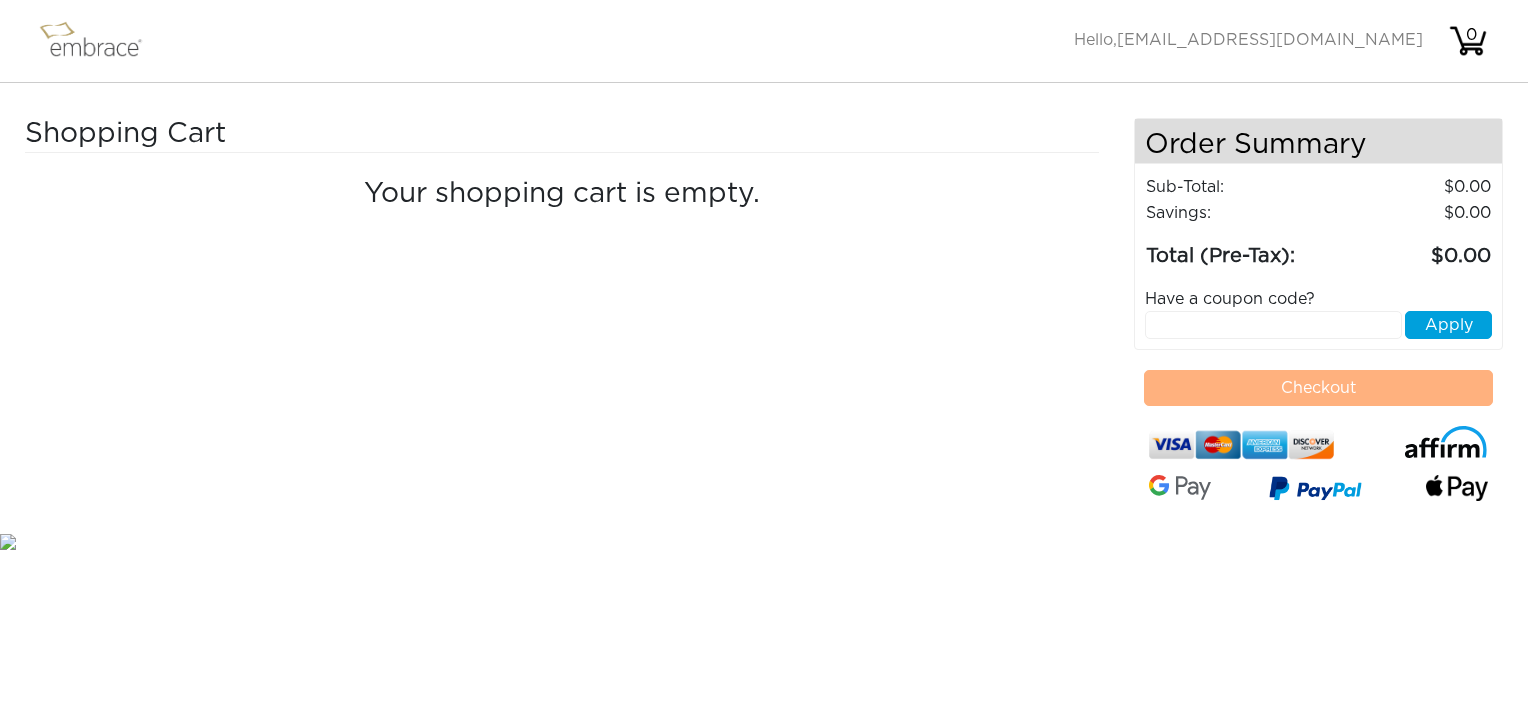 click at bounding box center [100, 41] 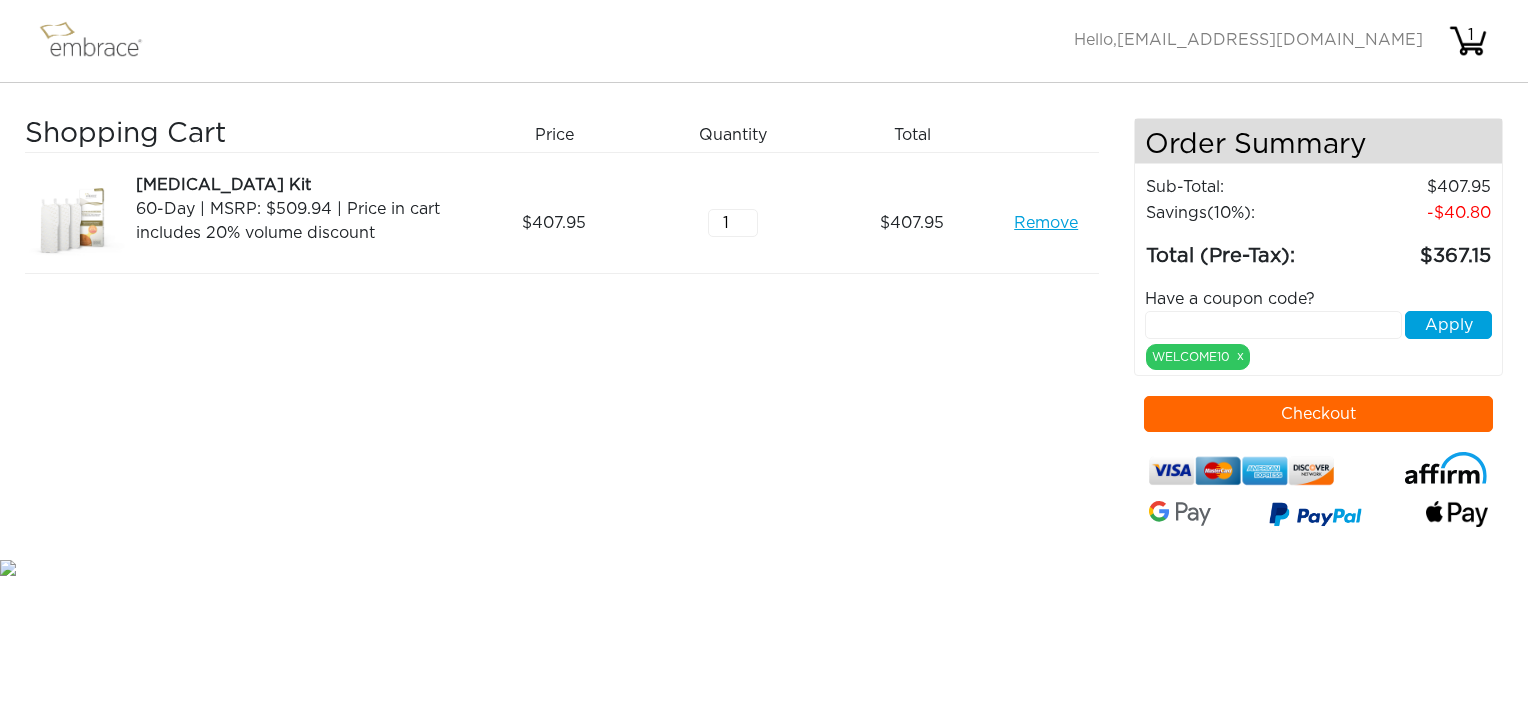 scroll, scrollTop: 0, scrollLeft: 0, axis: both 